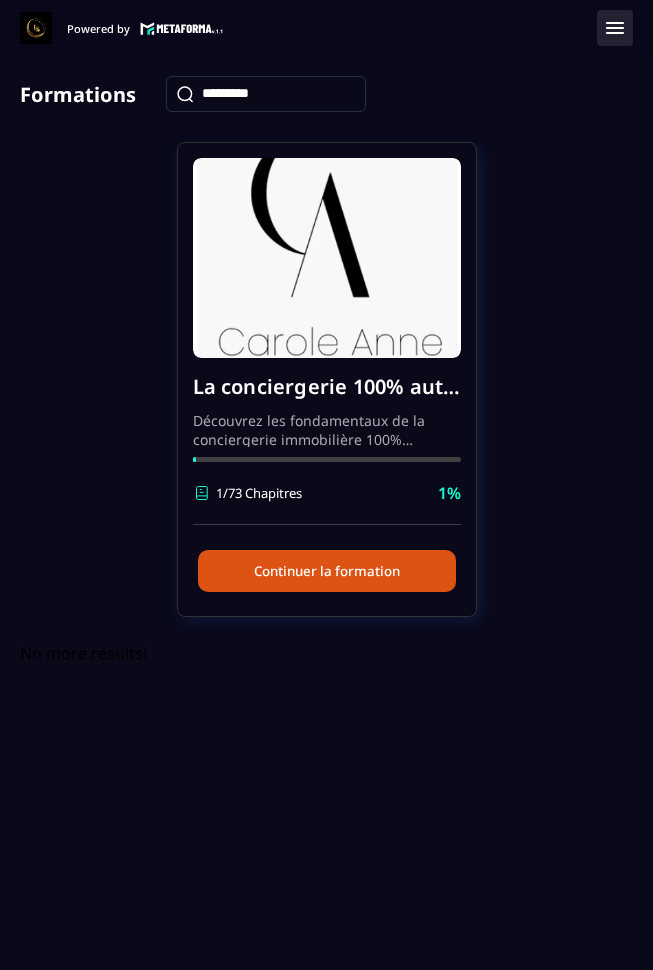 scroll, scrollTop: 0, scrollLeft: 0, axis: both 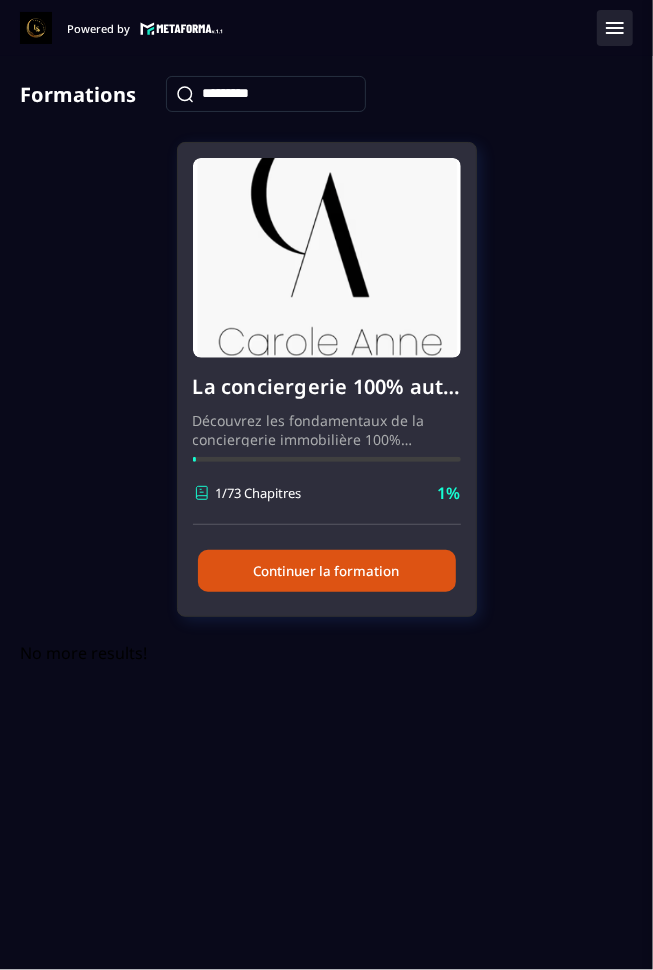 click on "Continuer la formation" at bounding box center [327, 571] 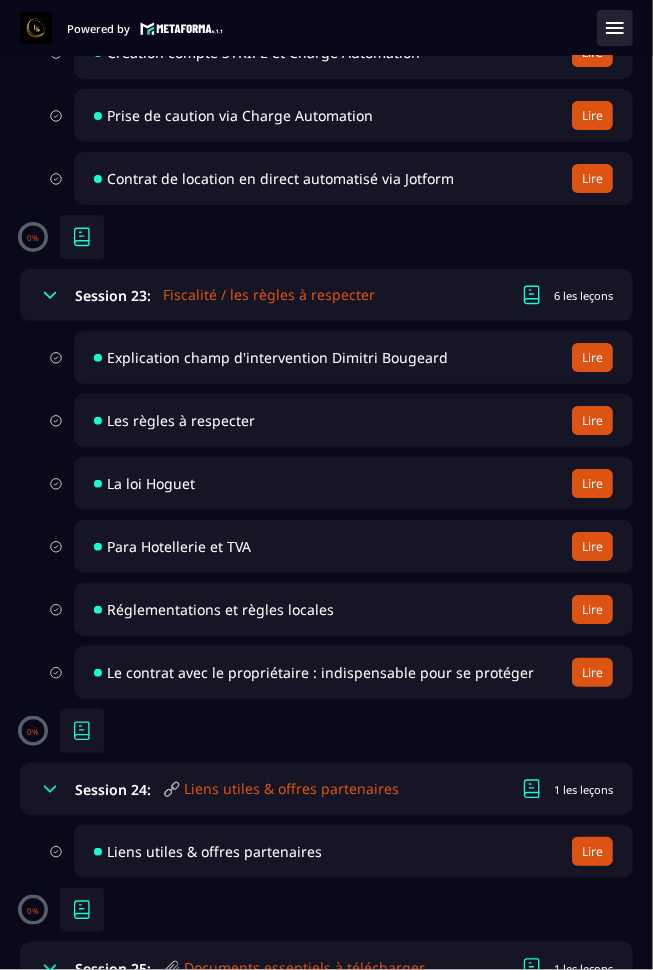 scroll, scrollTop: 6877, scrollLeft: 0, axis: vertical 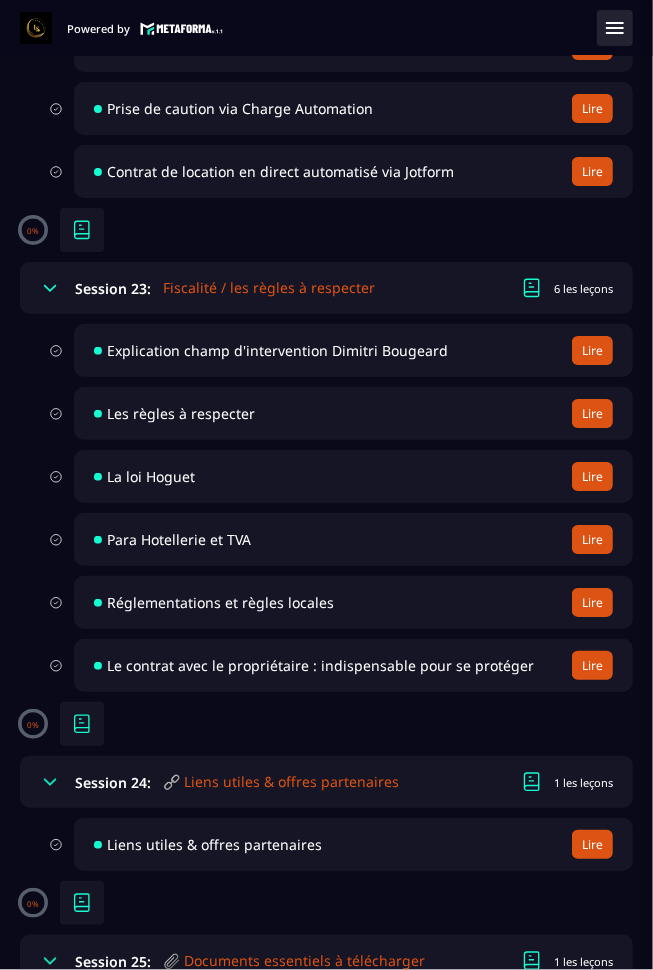 click on "📎 Documents essentiels à télécharger" at bounding box center (238, 1023) 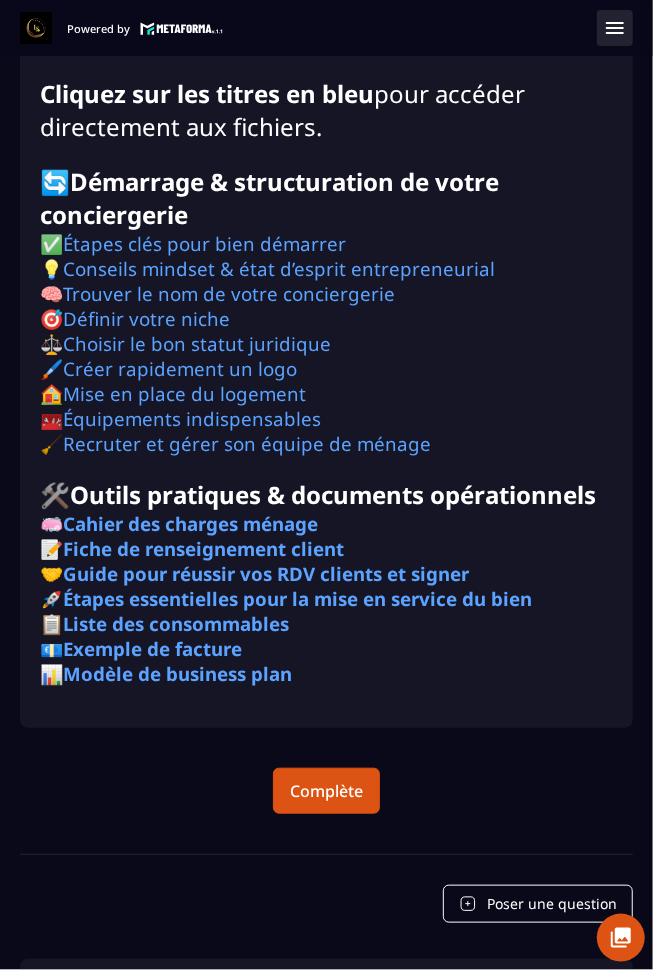 scroll, scrollTop: 200, scrollLeft: 0, axis: vertical 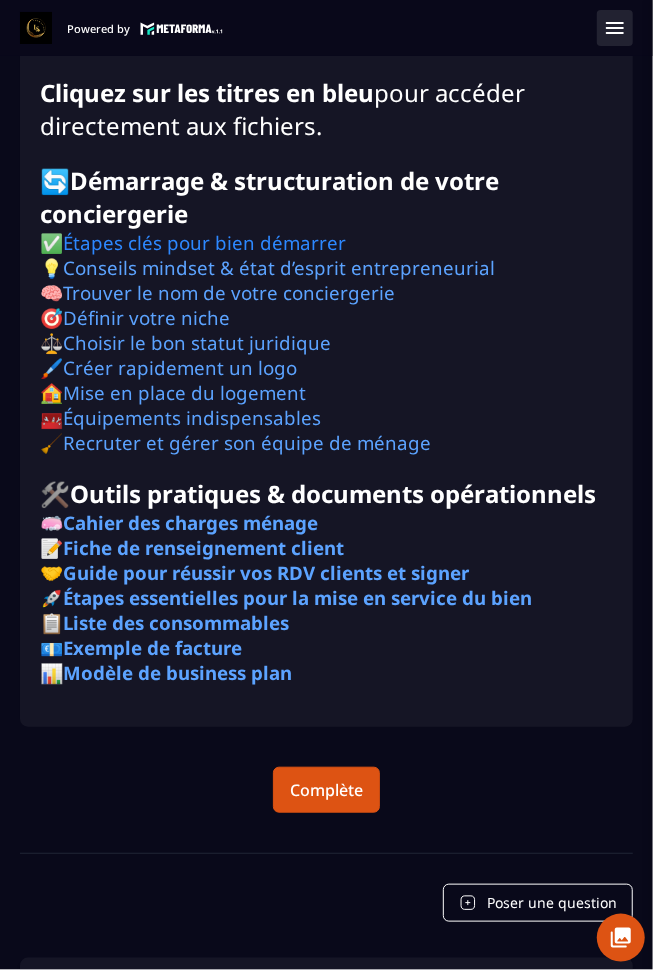 click on "Étapes clés pour bien démarrer" at bounding box center [204, 242] 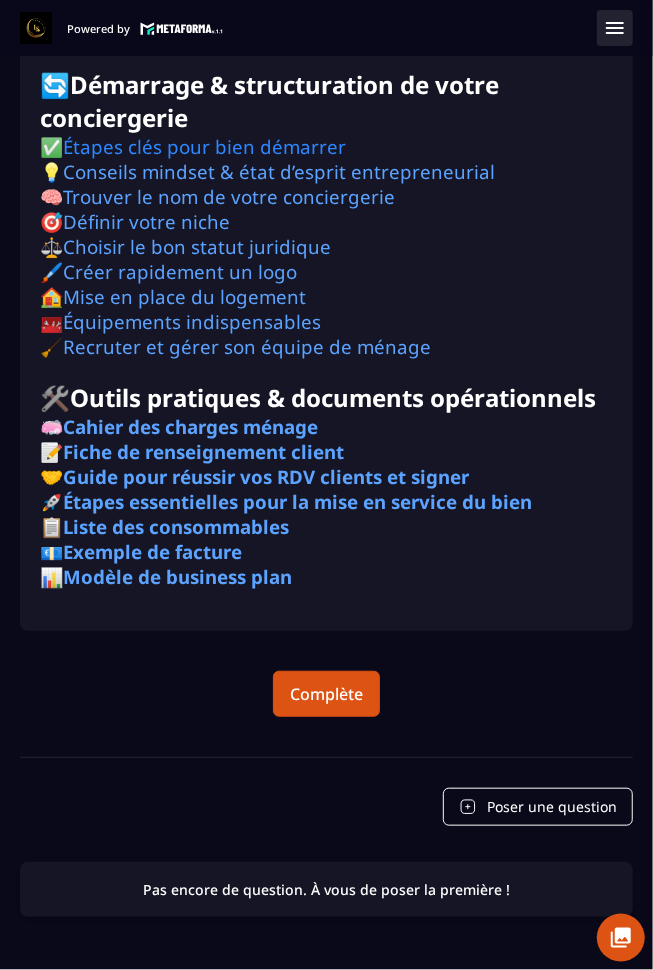 scroll, scrollTop: 330, scrollLeft: 0, axis: vertical 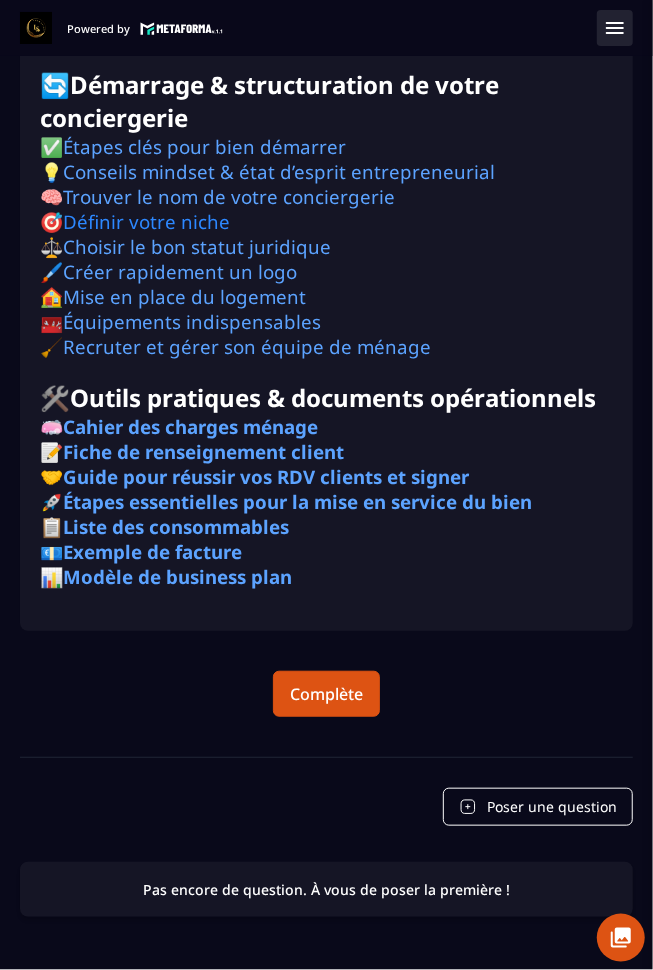 click on "Définir votre niche" at bounding box center [146, 221] 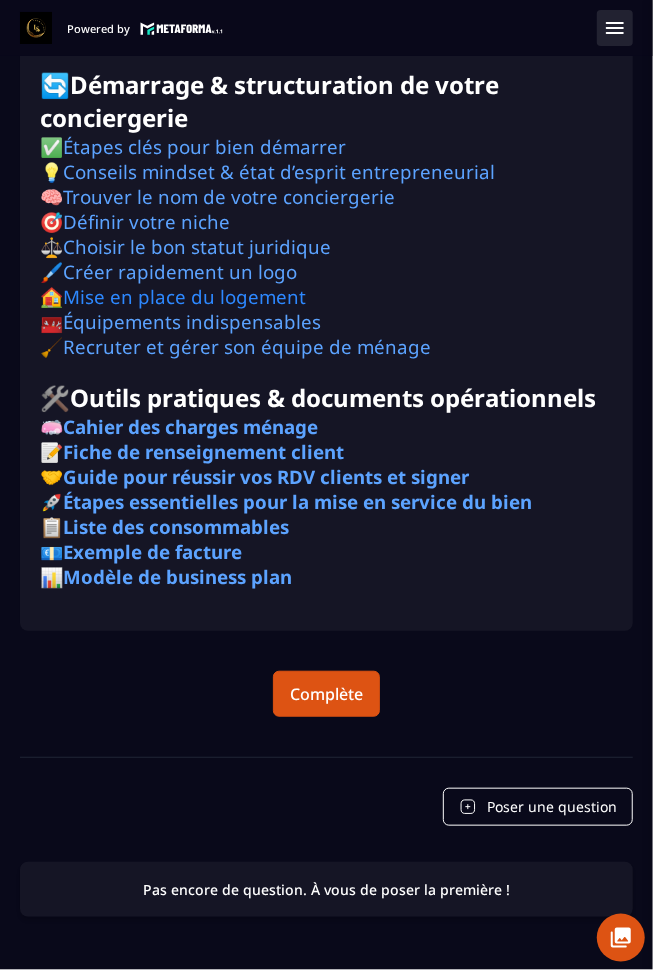 click on "Mise en place du logement" at bounding box center (184, 296) 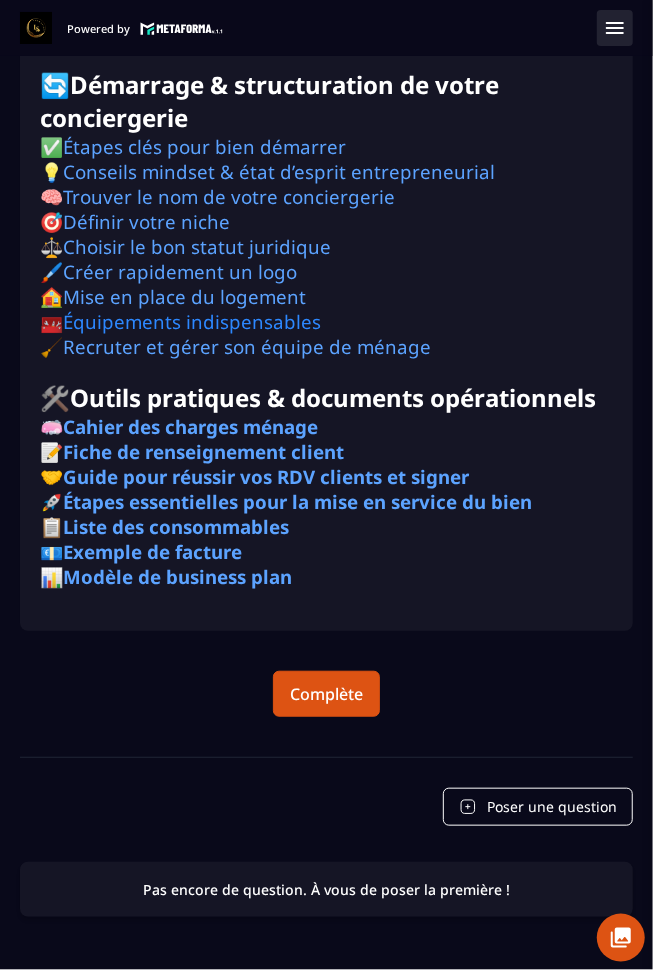 click on "Équipements indispensables" at bounding box center [192, 321] 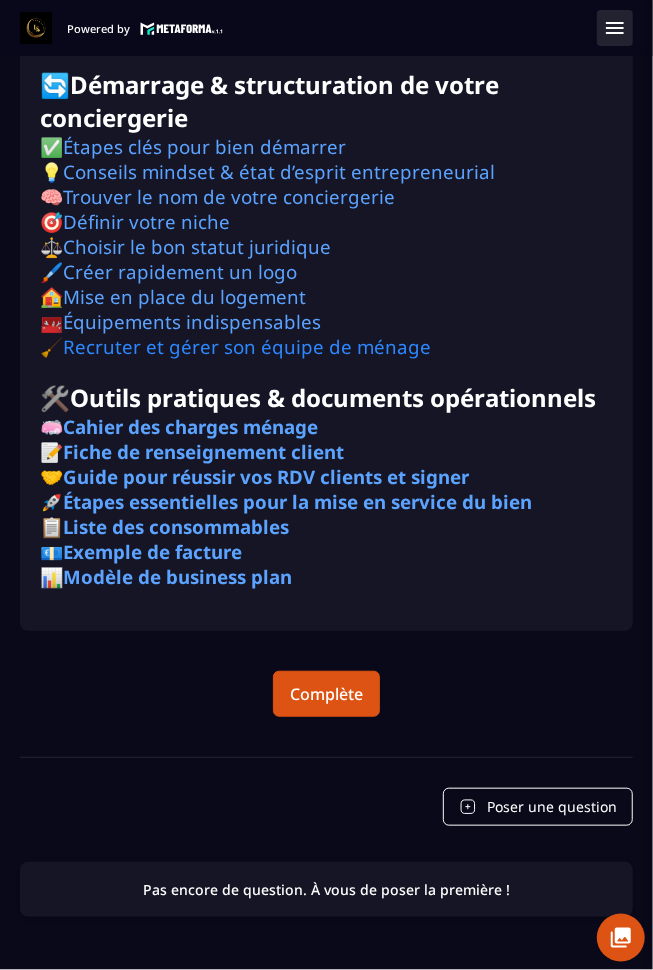 click on "Recruter et gérer son équipe de ménage" at bounding box center [247, 346] 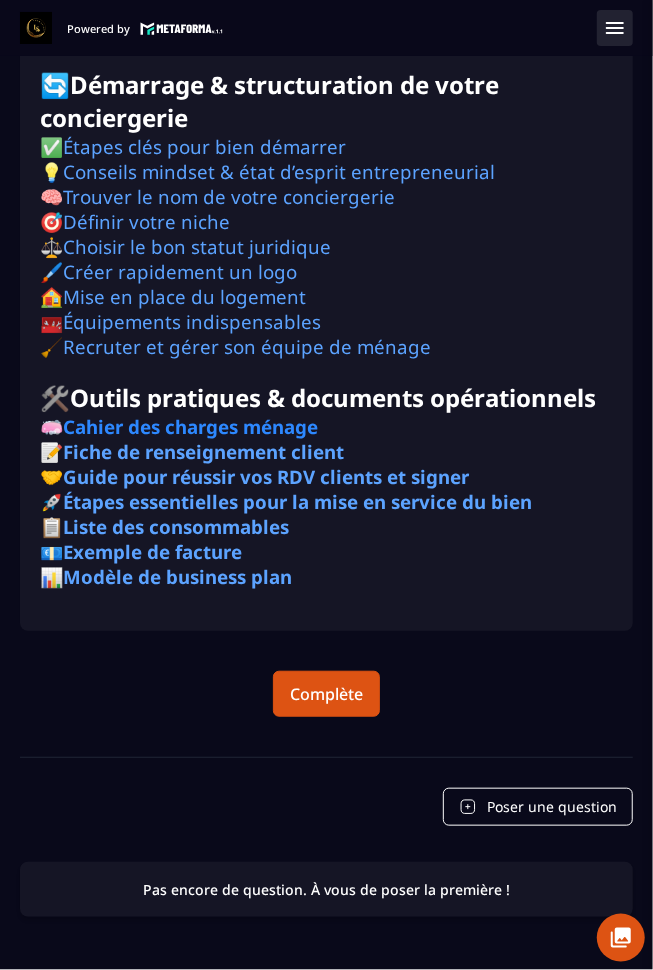 click on "Cahier des charges ménage" at bounding box center (190, 426) 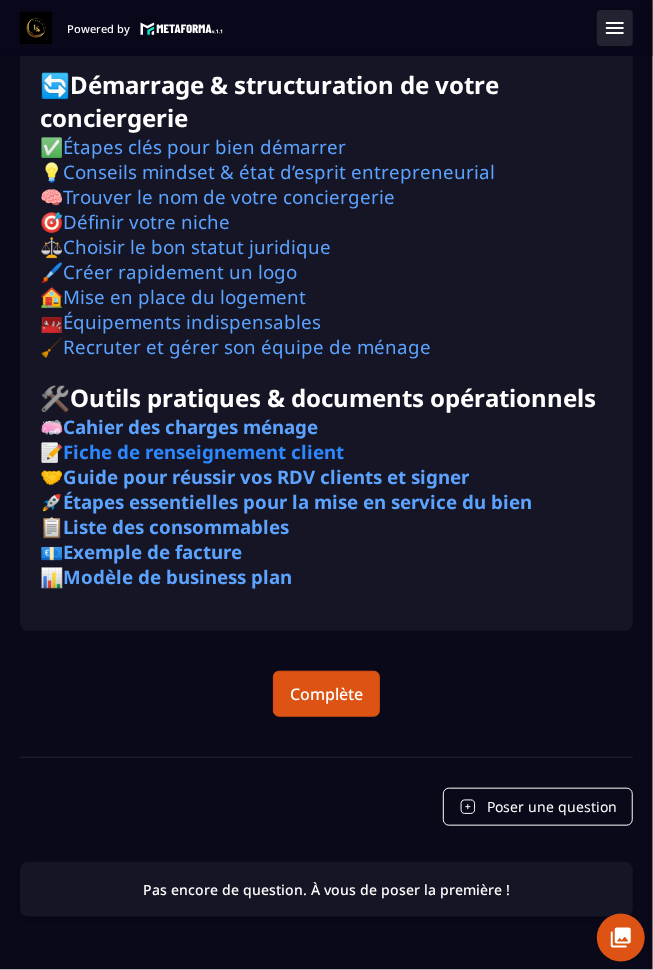click on "Fiche de renseignement client" at bounding box center [203, 451] 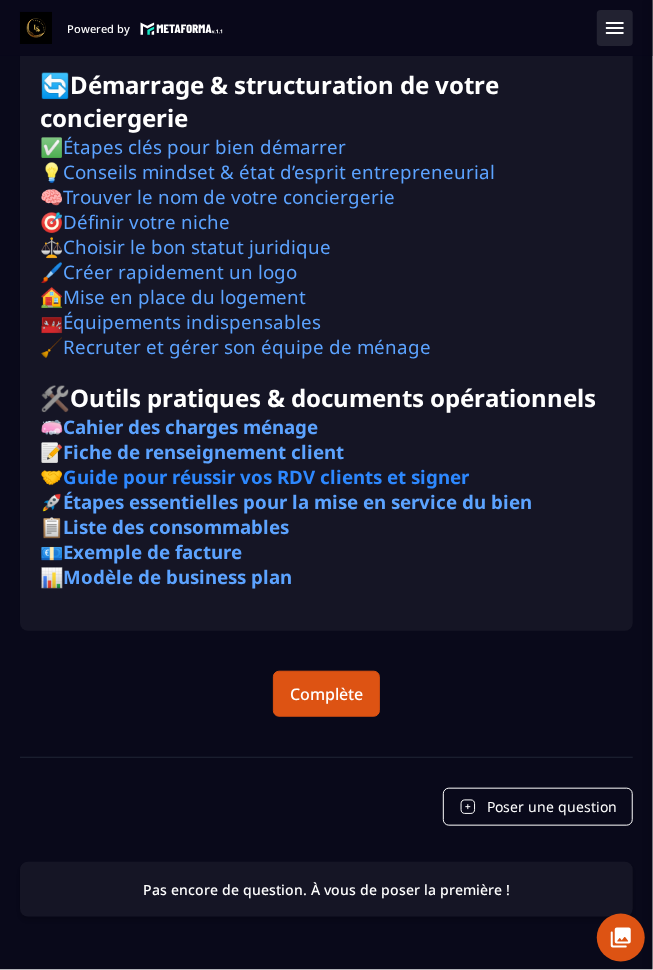 click on "Guide pour réussir vos RDV clients et signer" at bounding box center (266, 476) 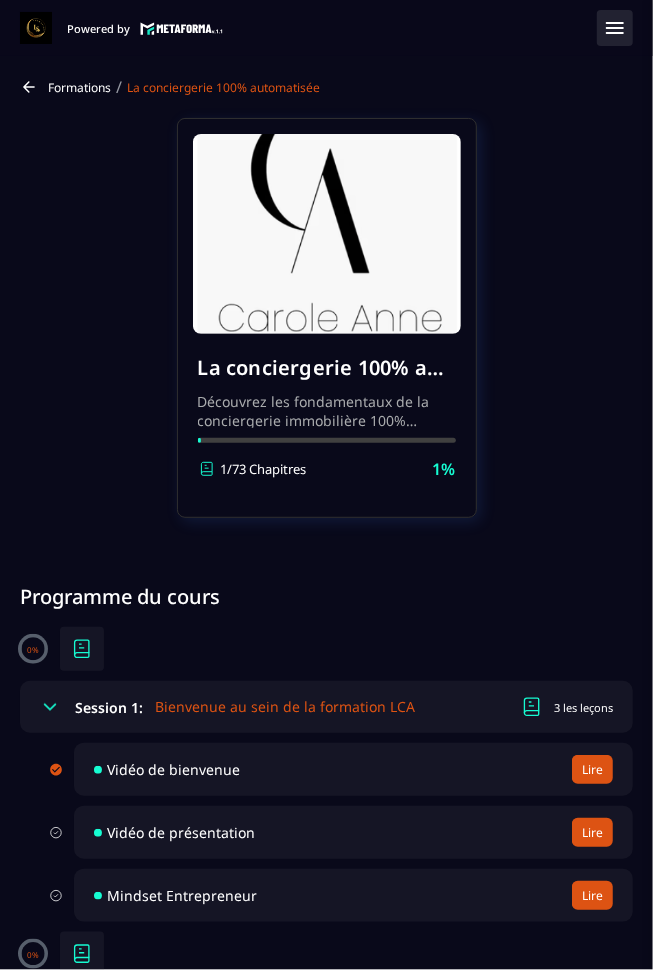 click on "La conciergerie 100% automatisée Découvrez les fondamentaux de la conciergerie immobilière 100% automatisée.
Cette formation est conçue pour vous permettre de lancer et maîtriser votre activité de conciergerie en toute simplicité.
Vous apprendrez :
✅ Les bases essentielles de la conciergerie pour démarrer sereinement.
✅ Les outils incontournables pour gérer vos clients et vos biens de manière efficace.
✅ L'automatisation des tâches répétitives pour gagner un maximum de temps au quotidien.
Objectif : Vous fournir toutes les clés pour créer une activité rentable et automatisée, tout en gardant du temps pour vous. 1/73 Chapitres 1%  Programme du cours 0% Session 1:  Bienvenue au sein de la formation LCA 3 les leçons Vidéo de bienvenue Lire Vidéo de présentation Lire Mindset Entrepreneur Lire 0% Session 2:  Votre conciergerie de A à Z 2 les leçons Votre conciergerie de A à Z Lire Quels types de biens cibler Lire 0% Session 3:  Etude de marché 4 les leçons Lire Lire Lire" at bounding box center (326, 4180) 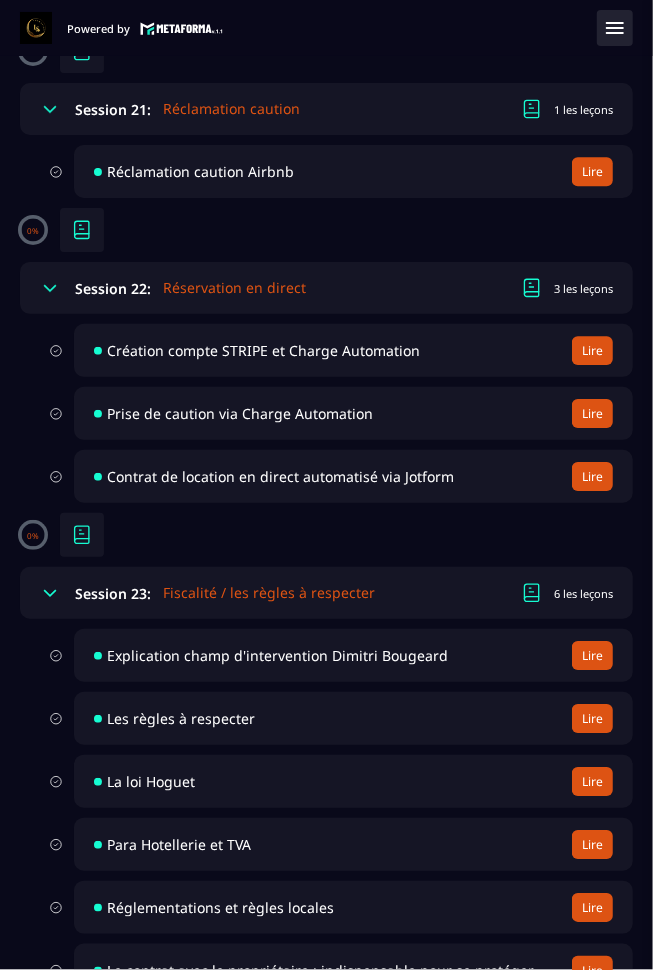 scroll, scrollTop: 6572, scrollLeft: 0, axis: vertical 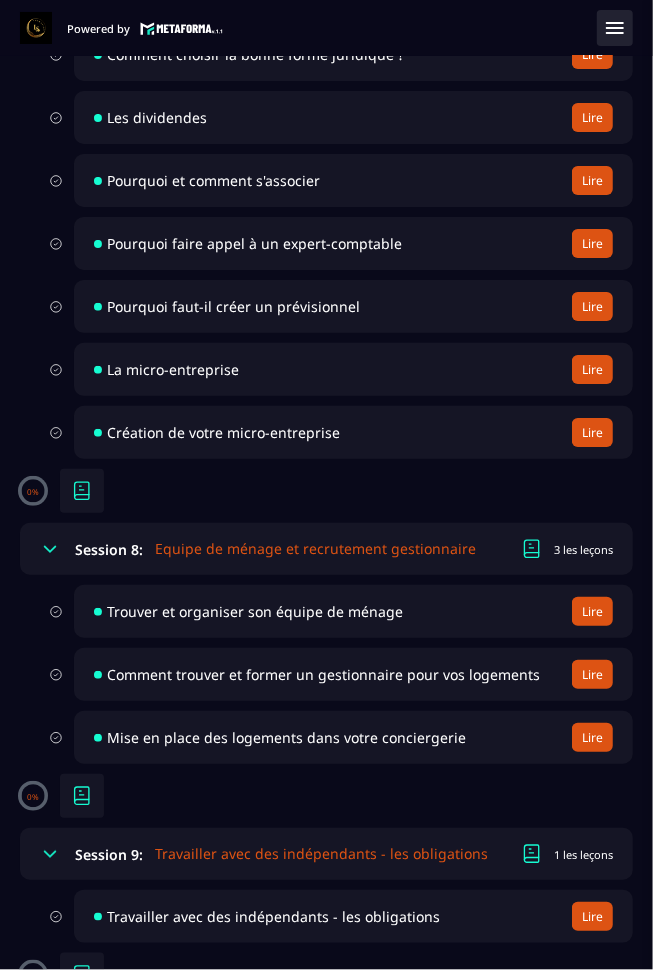 click on "Mise en place des logements dans votre conciergerie" at bounding box center [286, 737] 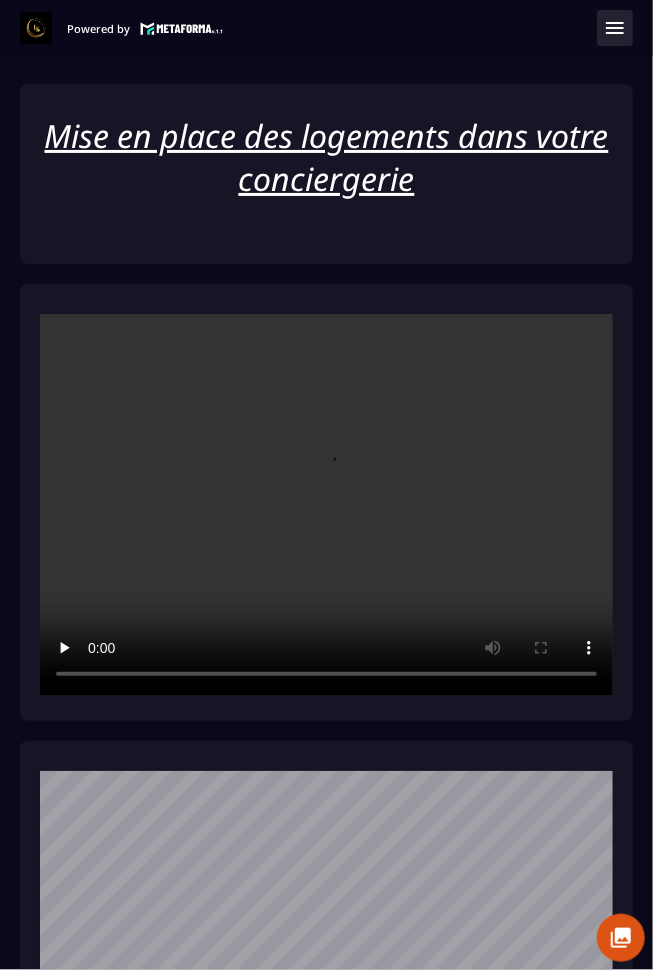 scroll, scrollTop: 58, scrollLeft: 0, axis: vertical 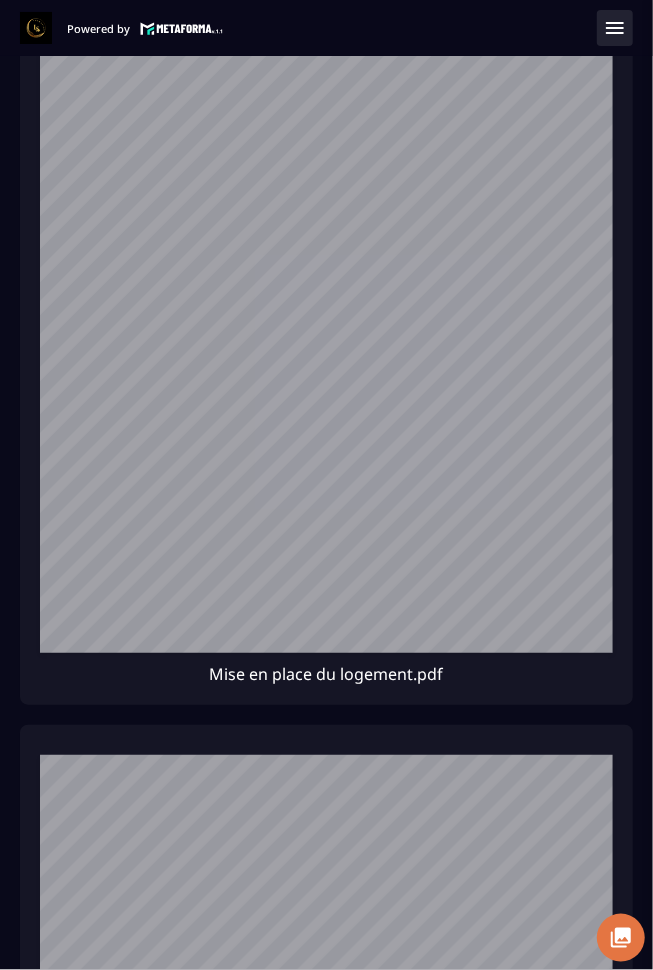 click at bounding box center (621, 938) 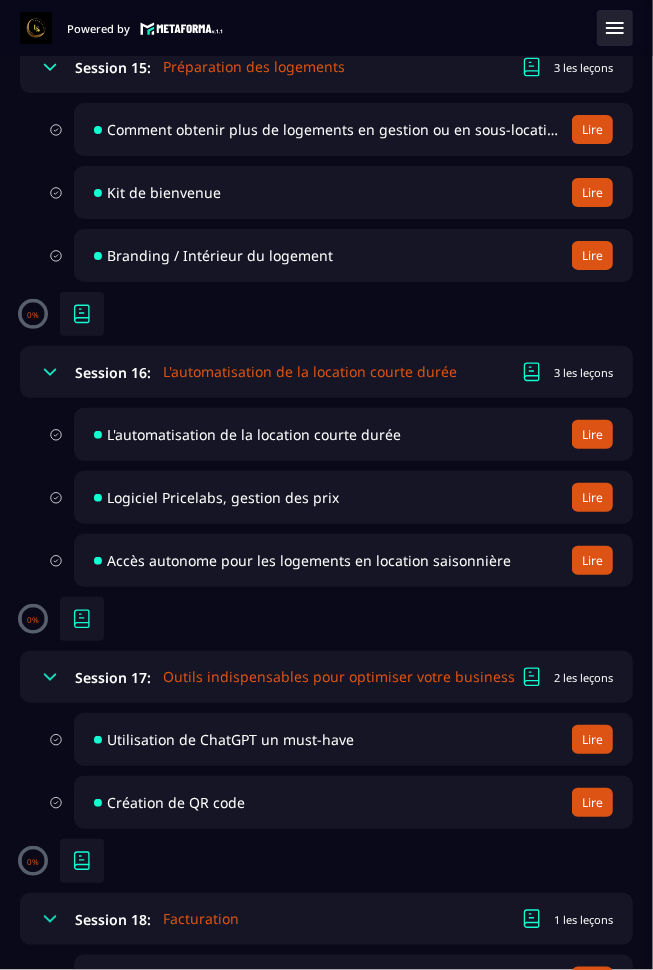 scroll, scrollTop: 4852, scrollLeft: 0, axis: vertical 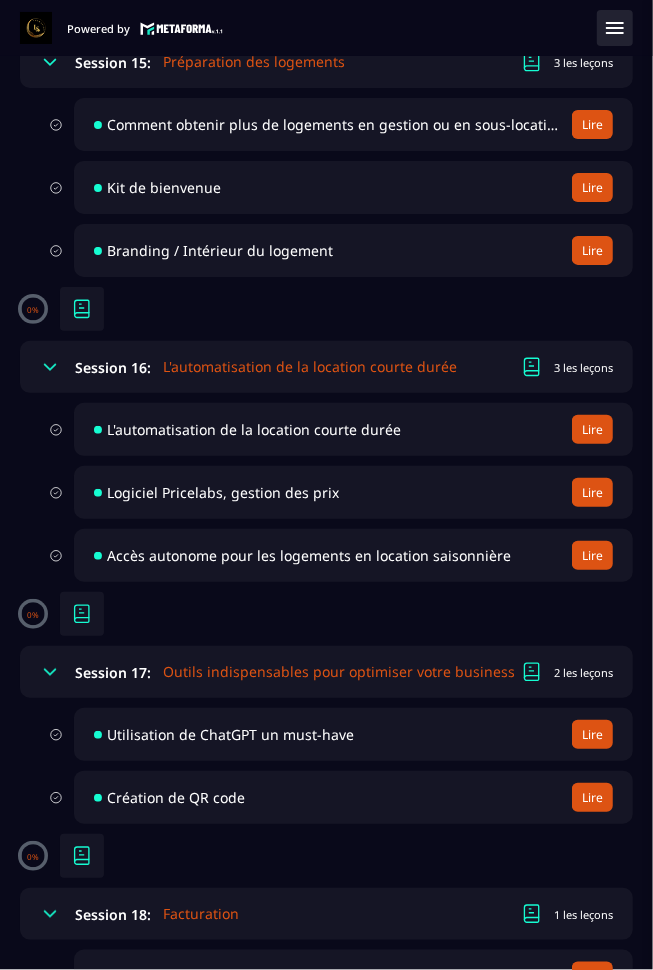 click on "Création de QR code" at bounding box center [176, 797] 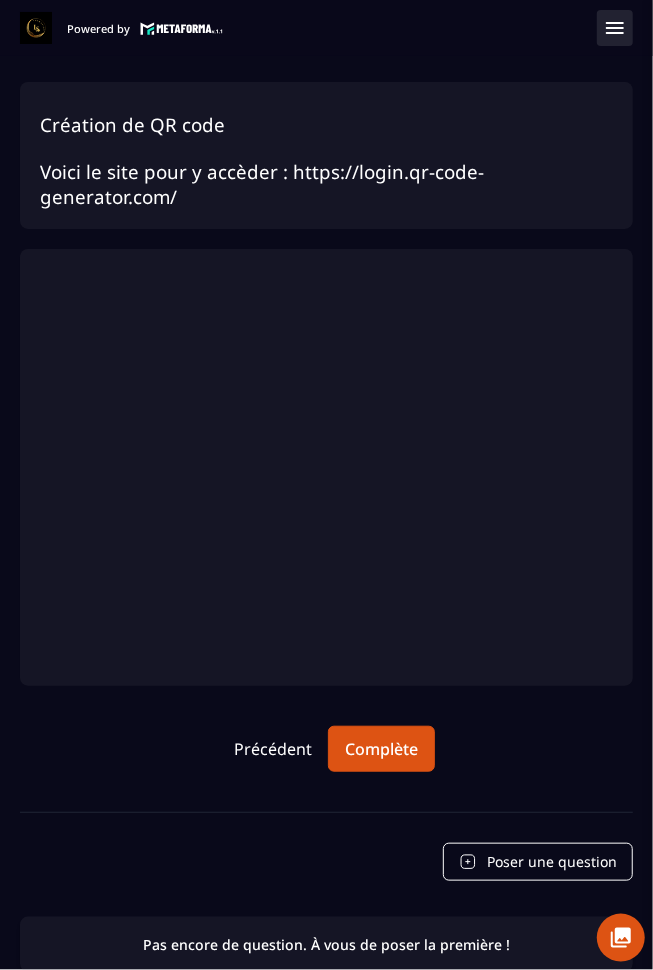 scroll, scrollTop: 58, scrollLeft: 0, axis: vertical 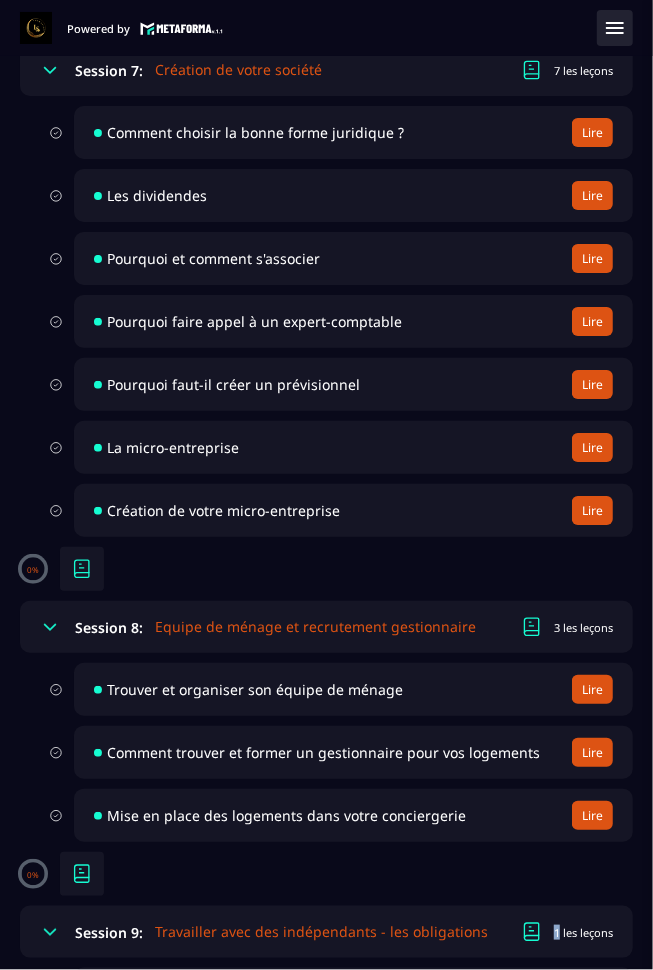 click on "Mise en place des logements dans votre conciergerie" at bounding box center (286, 815) 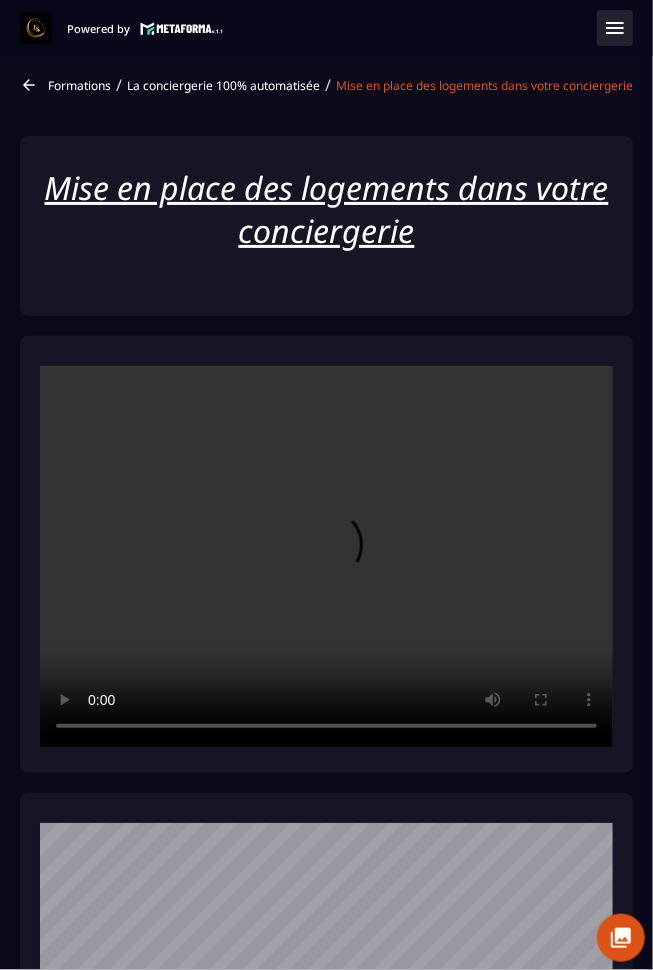 scroll, scrollTop: 0, scrollLeft: 0, axis: both 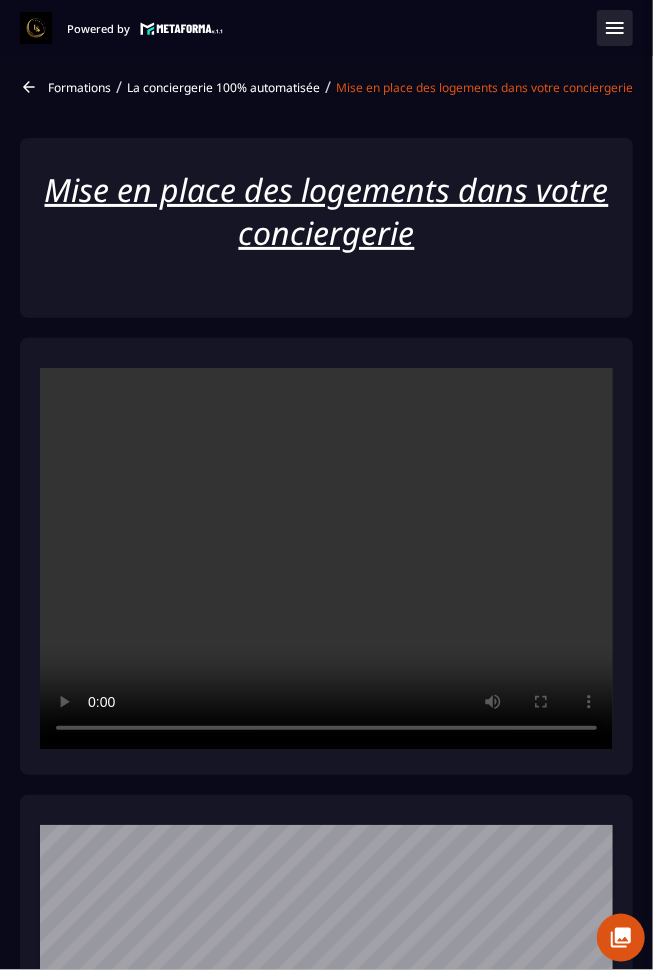 click on "Mise en place des logements dans votre conciergerie" at bounding box center (327, 211) 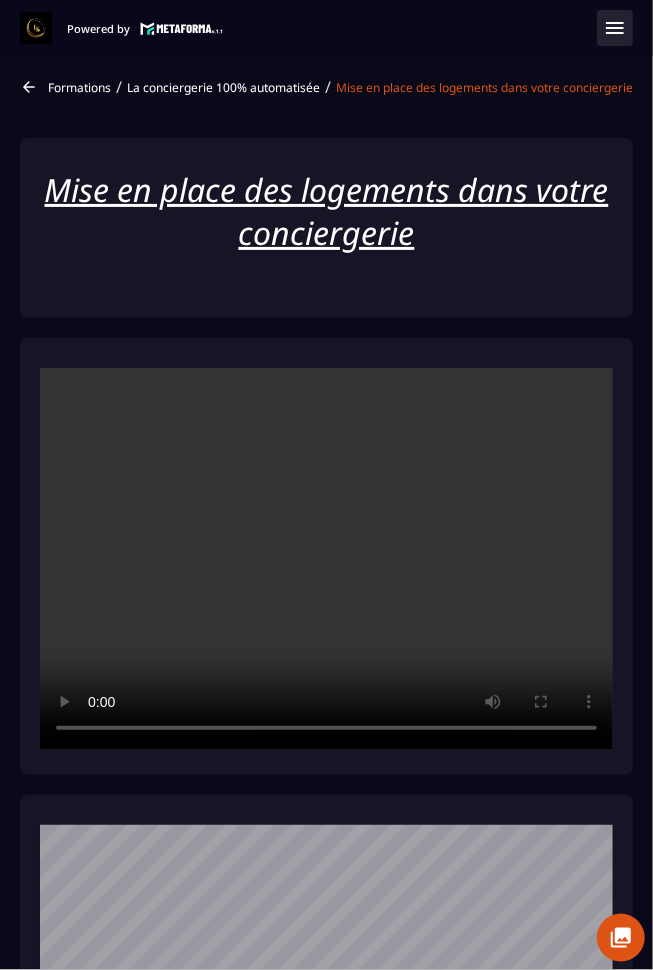 scroll, scrollTop: 820, scrollLeft: 0, axis: vertical 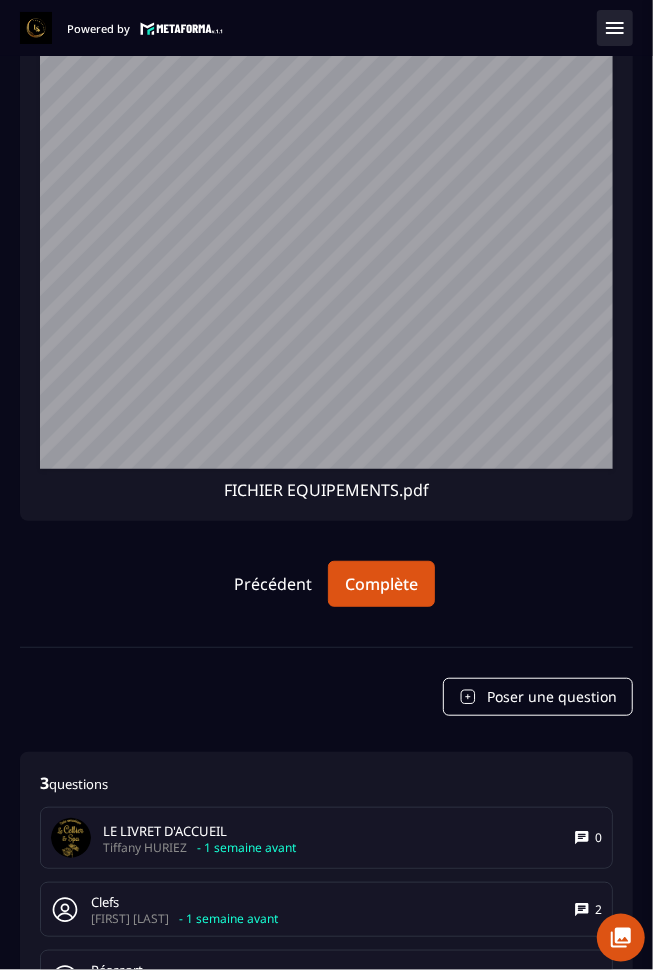 click on "FICHIER EQUIPEMENTS.pdf" 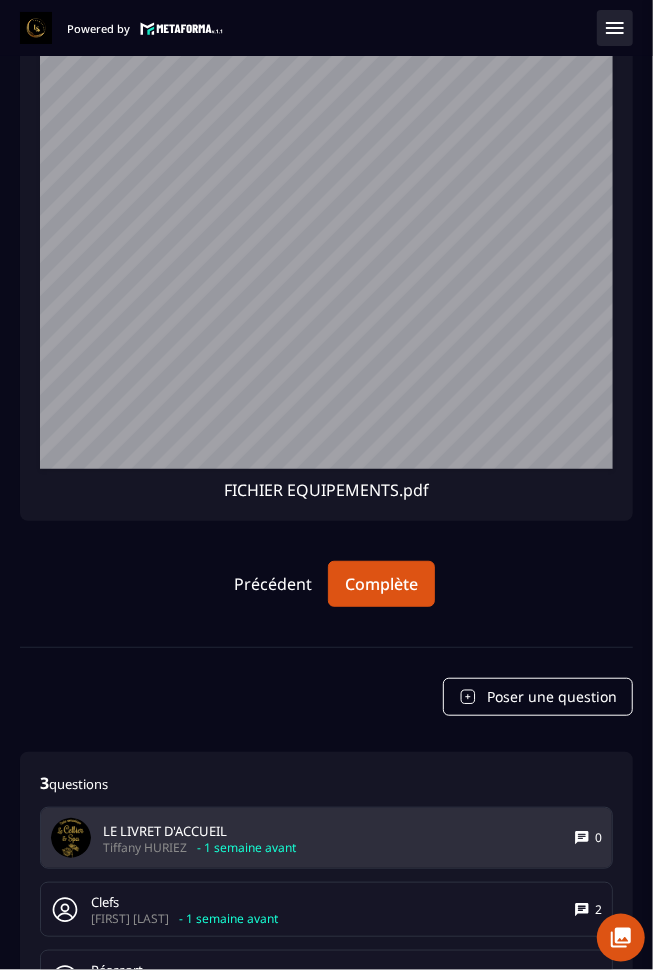 click on "[FIRST] [LAST] - [DURATION]" at bounding box center (199, 847) 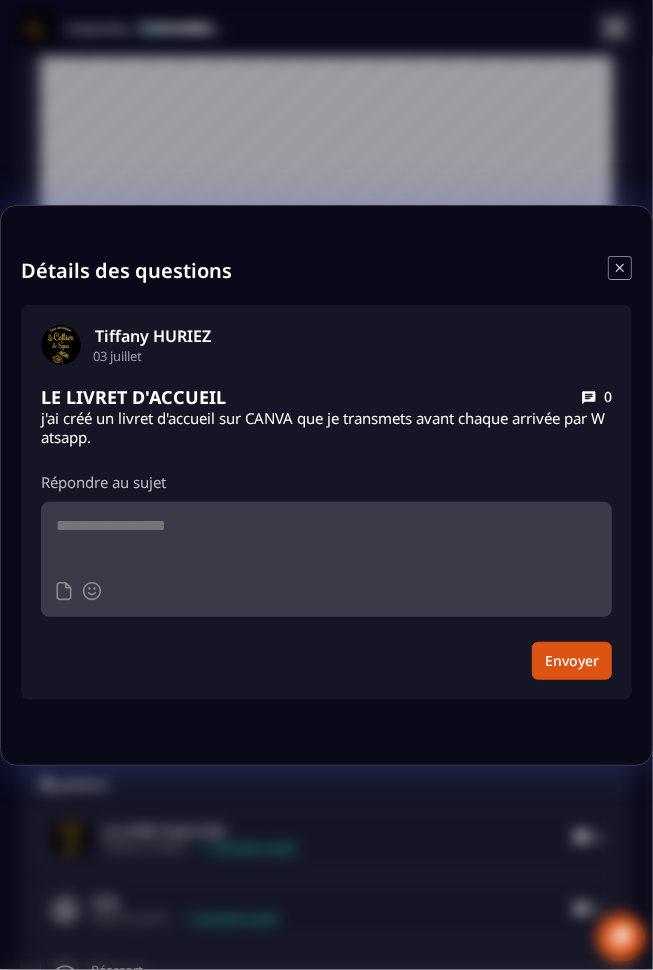 click at bounding box center (326, 537) 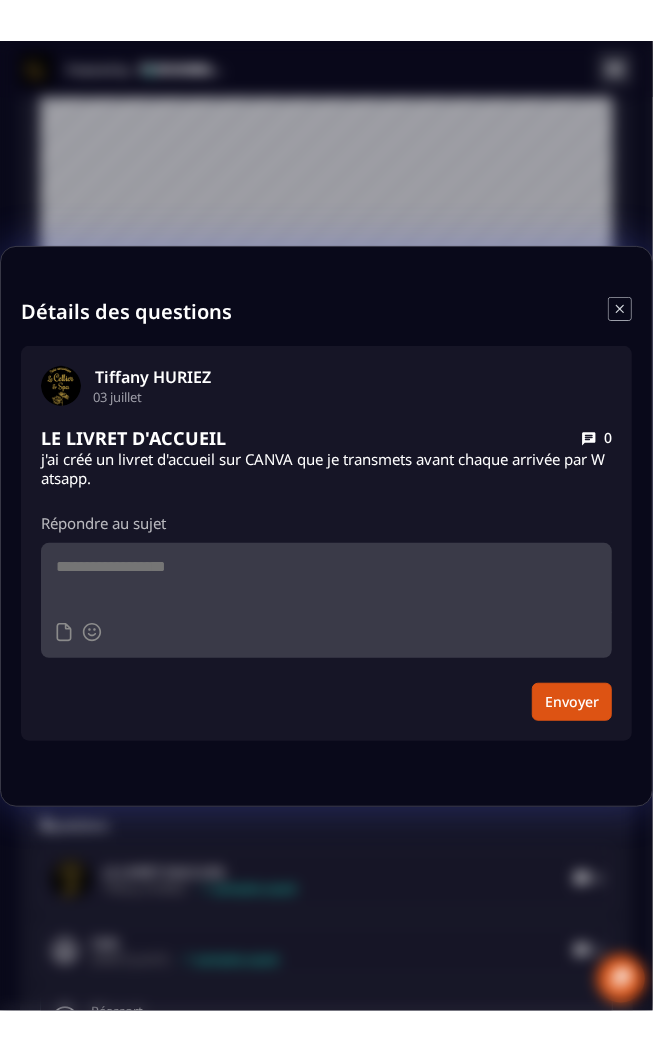 scroll, scrollTop: 3048, scrollLeft: 0, axis: vertical 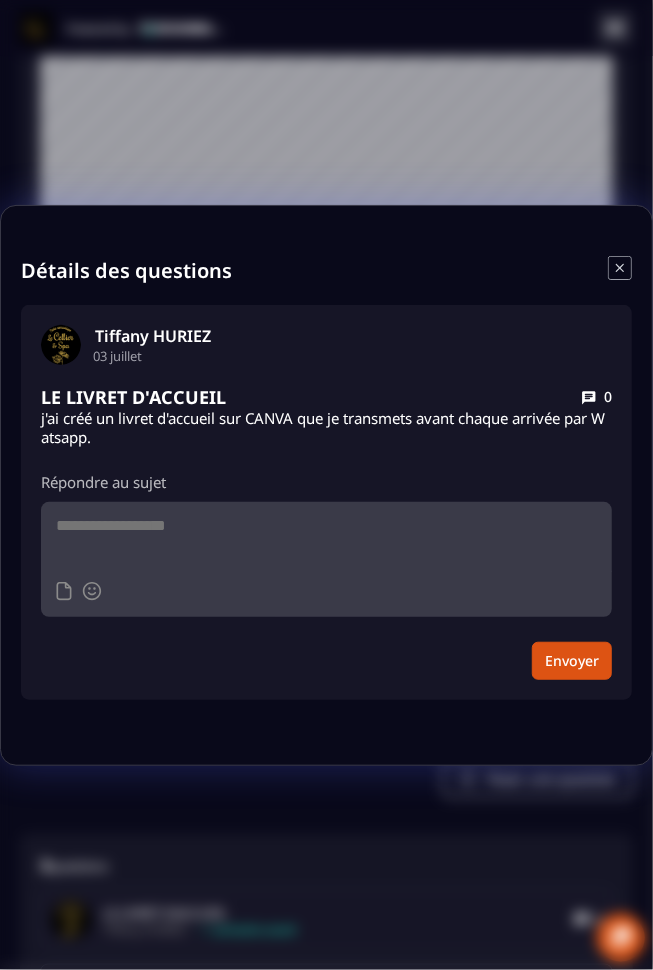 click at bounding box center [326, 537] 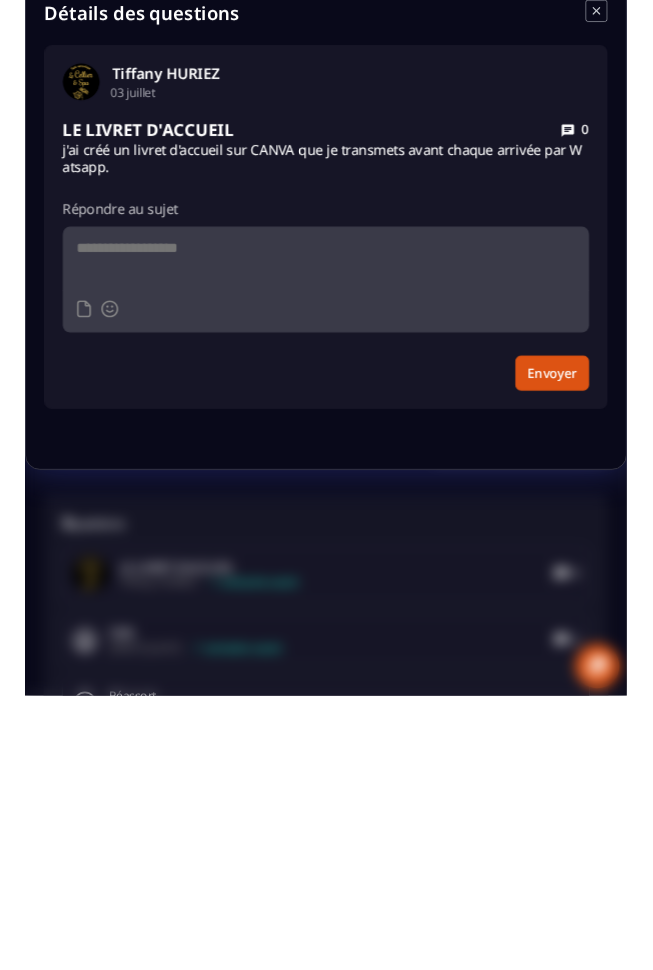 scroll, scrollTop: 3048, scrollLeft: 0, axis: vertical 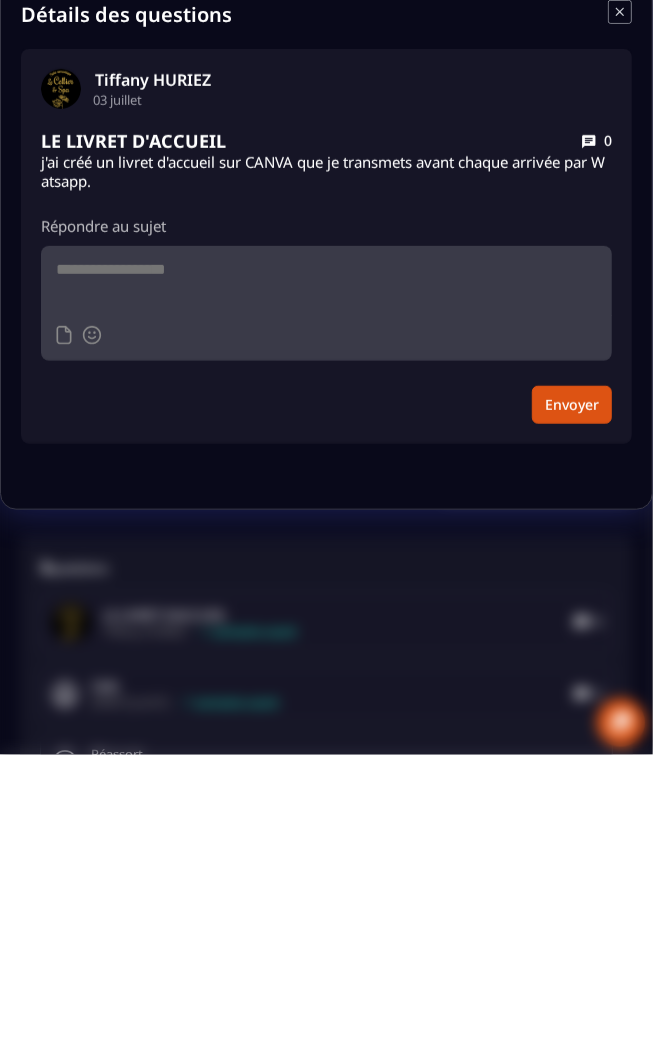click on "j'ai créé un livret d'accueil sur CANVA que je transmets avant chaque arrivée par Watsapp." at bounding box center [326, 469] 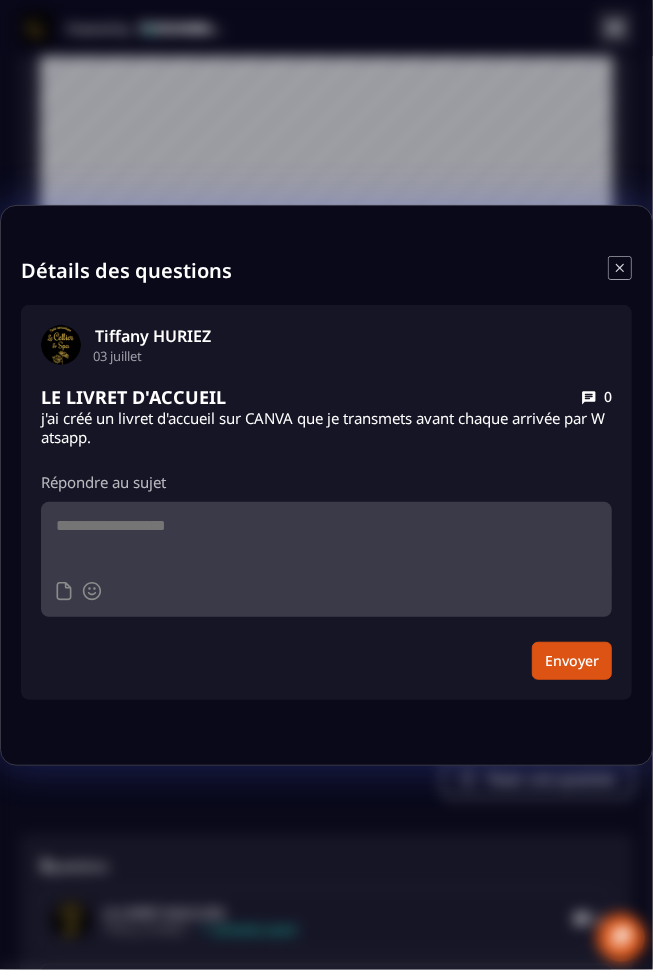 scroll, scrollTop: 3048, scrollLeft: 0, axis: vertical 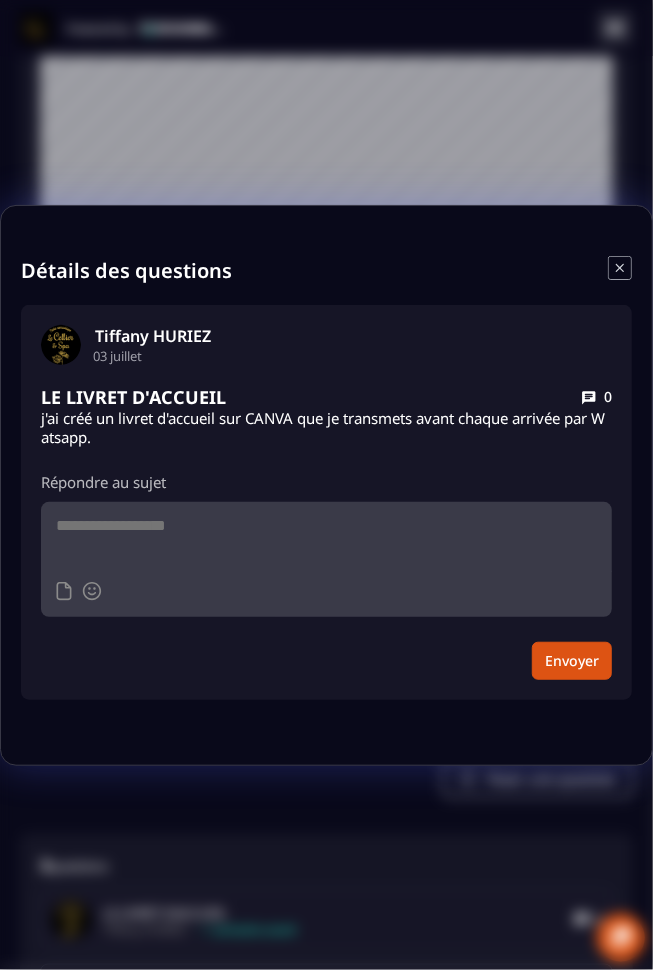 click 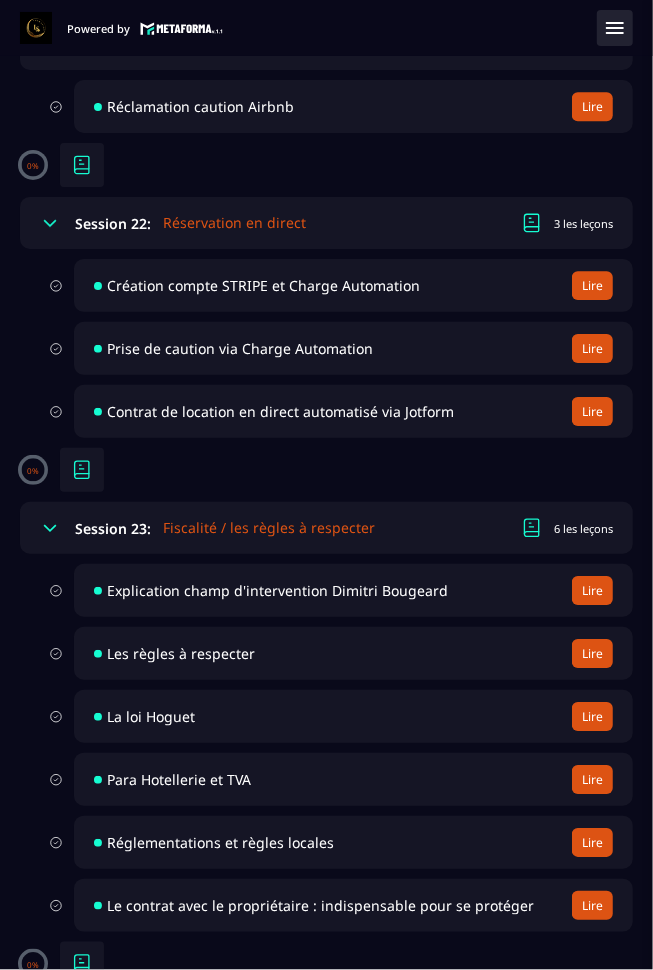 scroll, scrollTop: 6639, scrollLeft: 0, axis: vertical 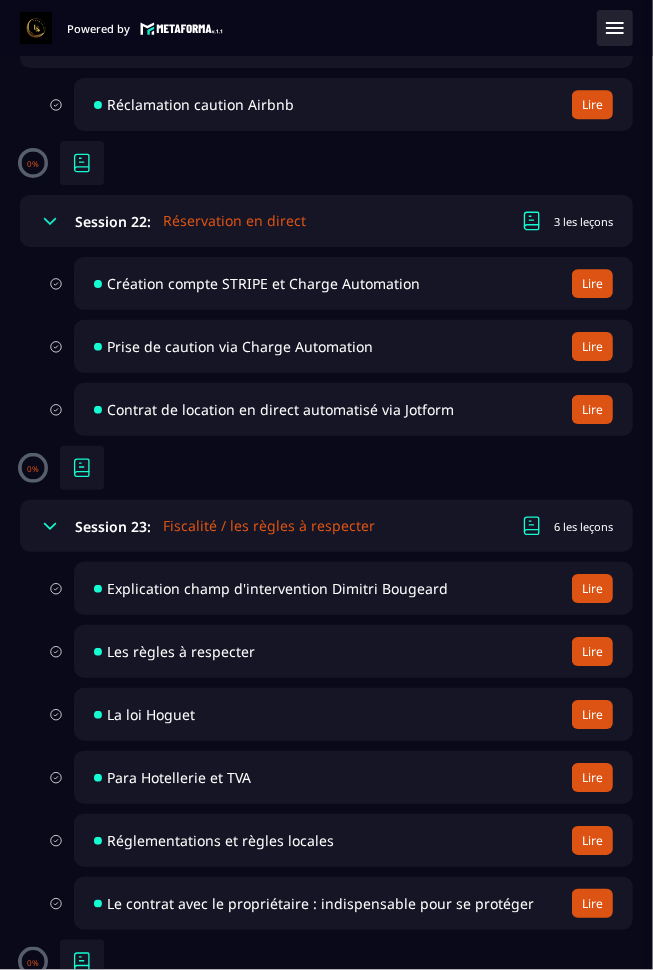 click on "Para Hotellerie et TVA" at bounding box center [179, 777] 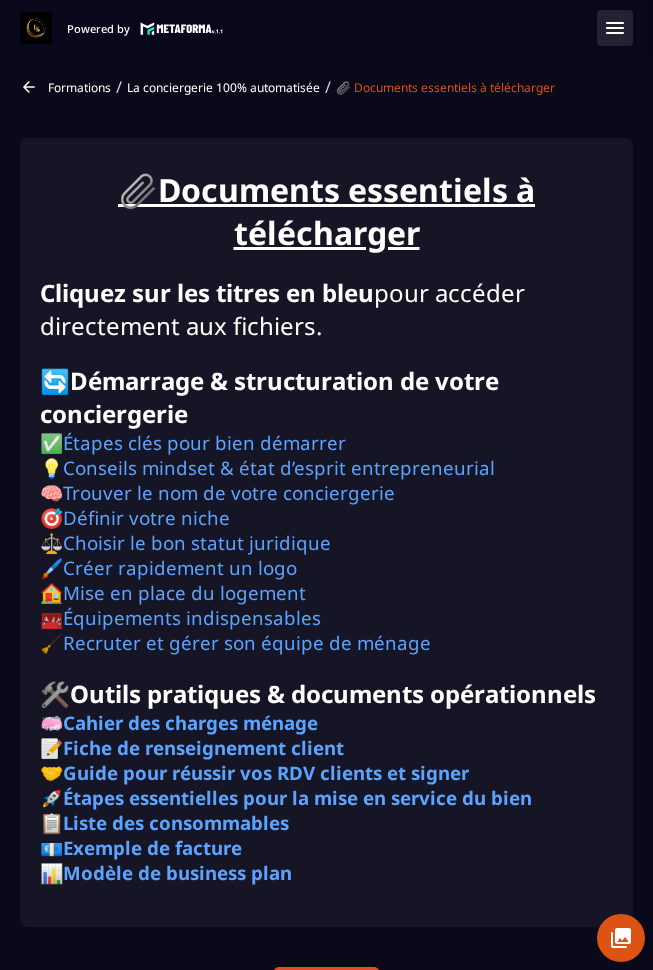 scroll, scrollTop: 0, scrollLeft: 0, axis: both 